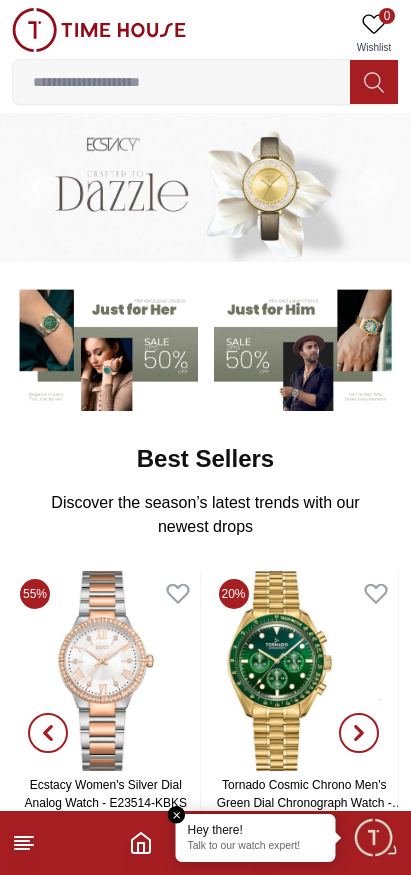 scroll, scrollTop: 0, scrollLeft: 0, axis: both 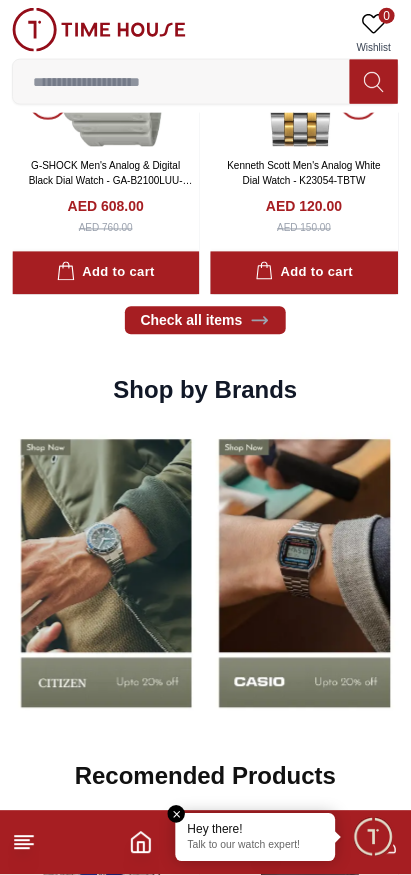 click at bounding box center (177, 815) 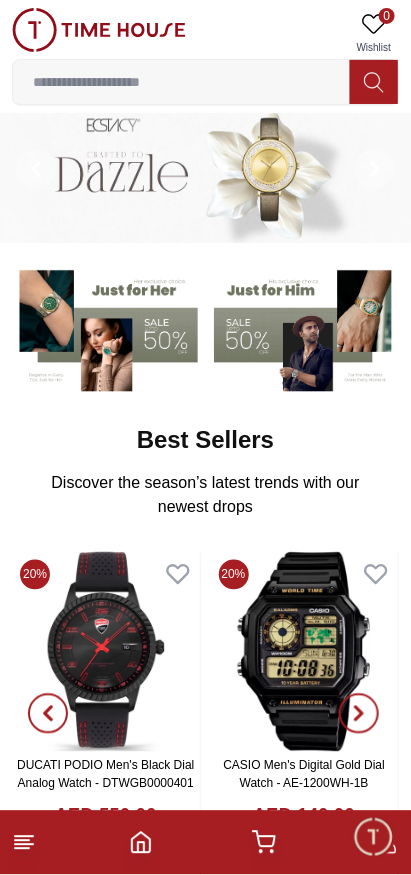 scroll, scrollTop: 0, scrollLeft: 0, axis: both 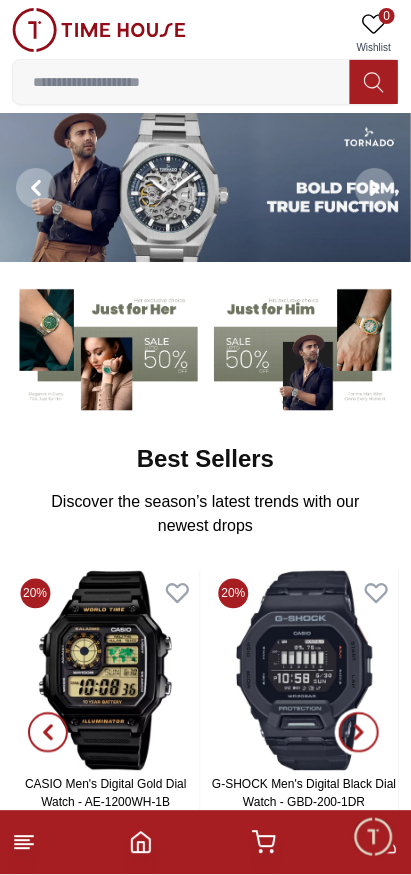 click at bounding box center [359, 733] 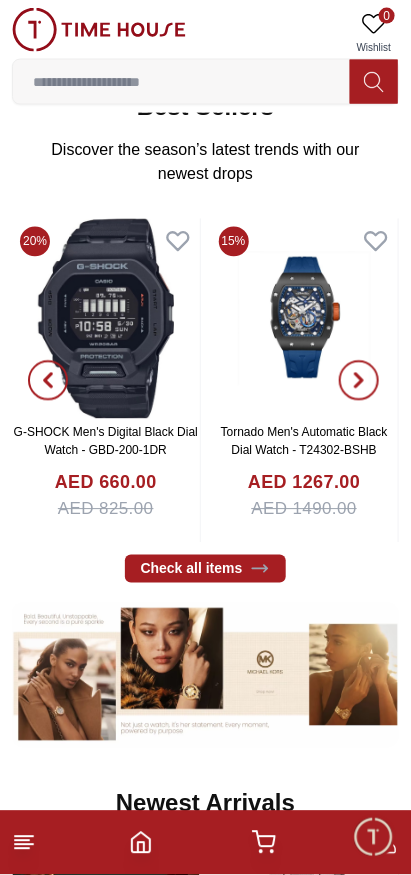 scroll, scrollTop: 0, scrollLeft: 0, axis: both 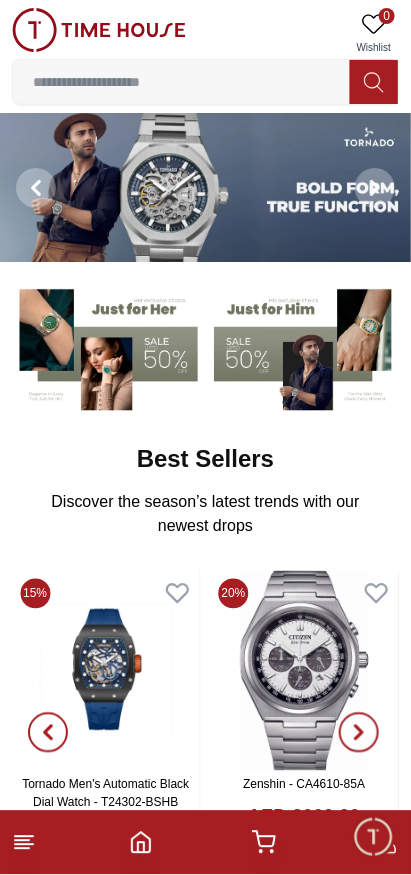 click at bounding box center (181, 82) 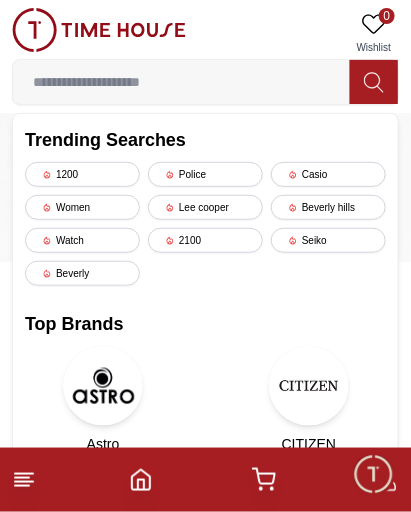 click on "Casio" at bounding box center (328, 174) 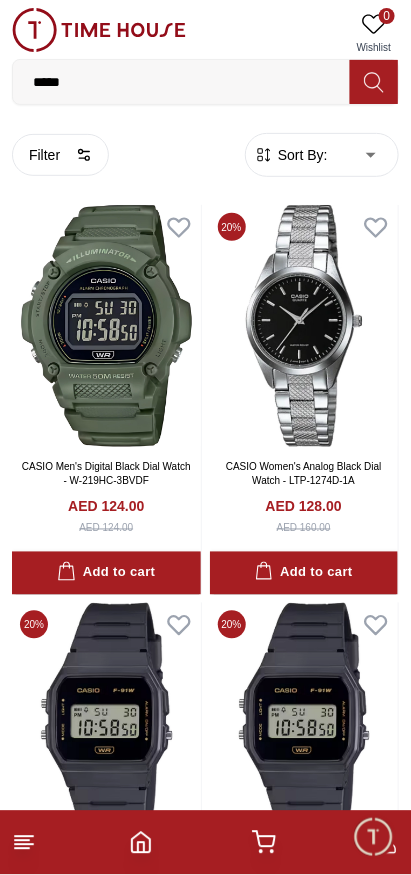 click on "100% Genuine products with International Warranty Shop From UAE | العربية |  Currency   | 0 Wishlist ***** Trending Searches 1200 Police Casio Women Lee cooper Beverly hills Watch 2100 Seiko Beverly Top Brands Carlton Astro CITIZEN Quantum Help Our Stores My Account 0 Wishlist My Bag Home    Filter By Clear Brands CASIO G-Shock Color Black Green Blue Red Dark Blue Silver Silver / Black Orange Rose Gold Grey White Mop White White / Rose Gold Silver / Silver Dark Blue / Silver Silver / Gold Silver / Rose Gold Black / Black Black / Silver Black / Rose Gold Gold Yellow Dark Green Brown White / Silver Light Blue Black /Rose Gold Black /Grey Black /Red Black /Black Black / Rose Gold / Black Rose Gold / Black Rose Gold / Black / Black White Mop / Silver Blue / Rose Gold Pink Green /Silver Purple Silver Silver Silver / Blue Black  / Rose Gold Green / Green Blue / Black Blue / Blue Titanum Navy Blue Military Green Blue / Silver Champagne White / Gold White / Gold  Black  Ivory O.Green Peach MOP Size" at bounding box center [205, 2189] 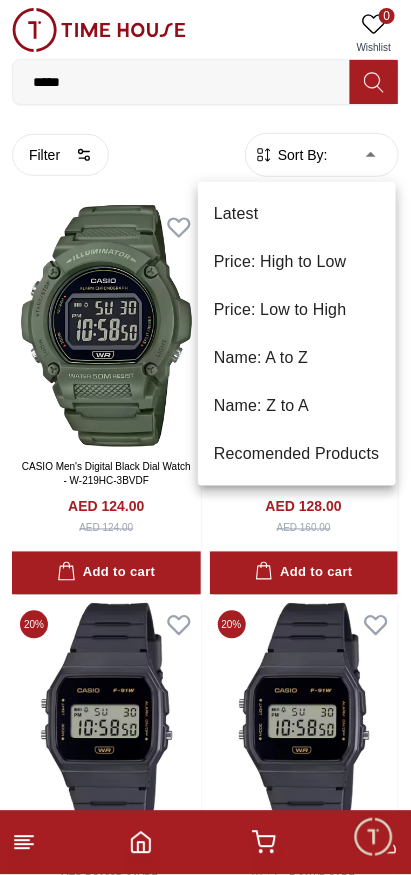 click on "Price: High to Low" at bounding box center [297, 262] 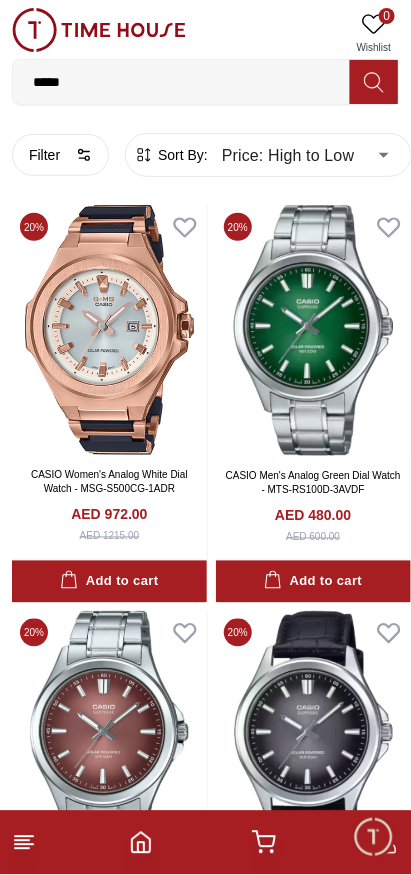 click on "100% Genuine products with International Warranty Shop From UAE | العربية |  Currency   | 0 Wishlist ***** Trending Searches 1200 Police Casio Women Lee cooper Beverly hills Watch 2100 Seiko Beverly Top Brands Carlton Astro CITIZEN Quantum Help Our Stores My Account 0 Wishlist My Bag Home    Filter By Clear Brands CASIO G-Shock Color Black Green Blue Red Dark Blue Silver Silver / Black Orange Rose Gold Grey White Mop White White / Rose Gold Silver / Silver Dark Blue / Silver Silver / Gold Silver / Rose Gold Black / Black Black / Silver Black / Rose Gold Gold Yellow Dark Green Brown White / Silver Light Blue Black /Rose Gold Black /Grey Black /Red Black /Black Black / Rose Gold / Black Rose Gold / Black Rose Gold / Black / Black White Mop / Silver Blue / Rose Gold Pink Green /Silver Purple Silver Silver Silver / Blue Black  / Rose Gold Green / Green Blue / Black Blue / Blue Titanum Navy Blue Military Green Blue / Silver Champagne White / Gold White / Gold  Black  Ivory O.Green Peach MOP Size" at bounding box center (205, 2230) 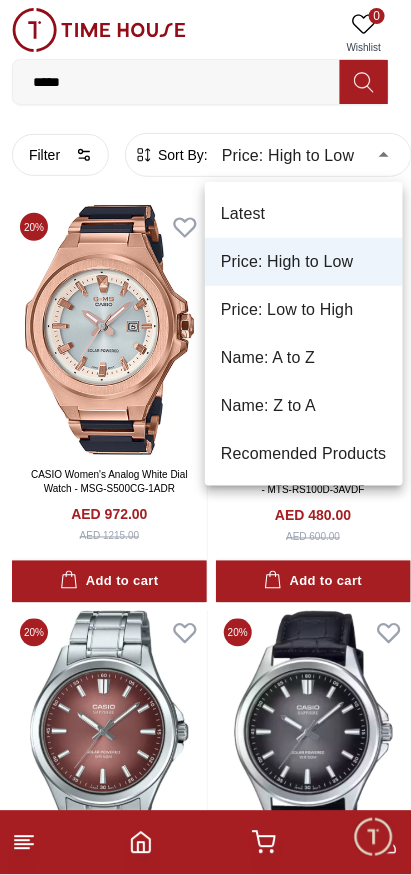 click on "Price: Low to High" at bounding box center (304, 310) 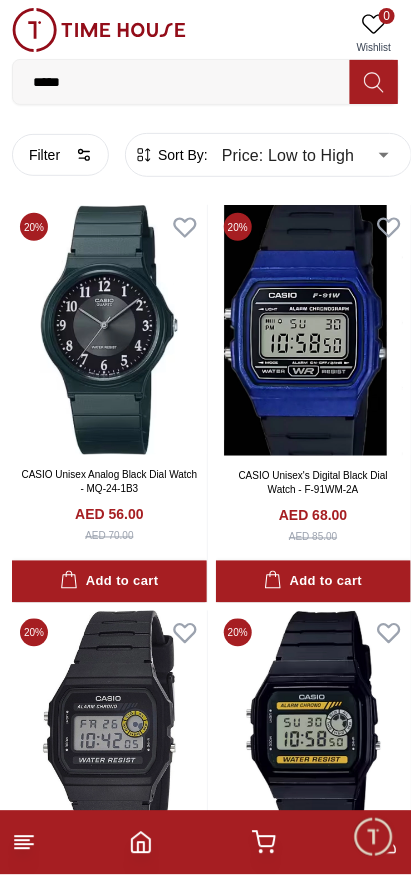 click on "Filter" at bounding box center [60, 155] 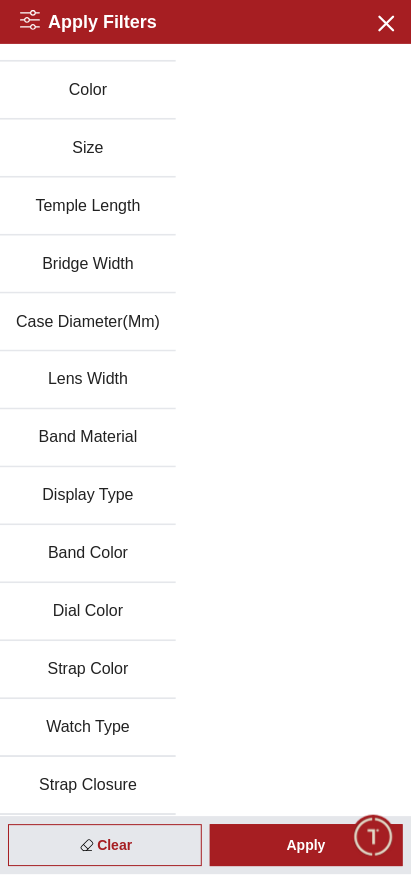 scroll, scrollTop: 0, scrollLeft: 0, axis: both 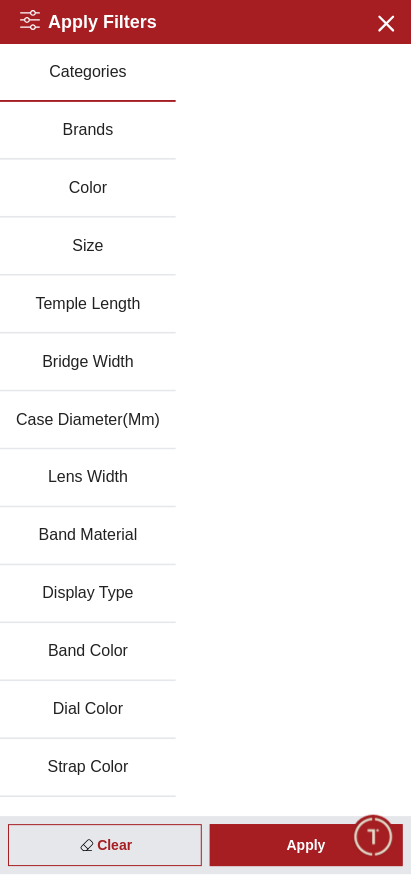 click on "Categories Brands Color Size Temple Length Bridge Width Case Diameter(Mm) Lens Width Band Material Display Type Band Color Dial Color Strap Color Watch Type Strap Closure Gender Dial Shape Strap Material Discount" at bounding box center [205, 595] 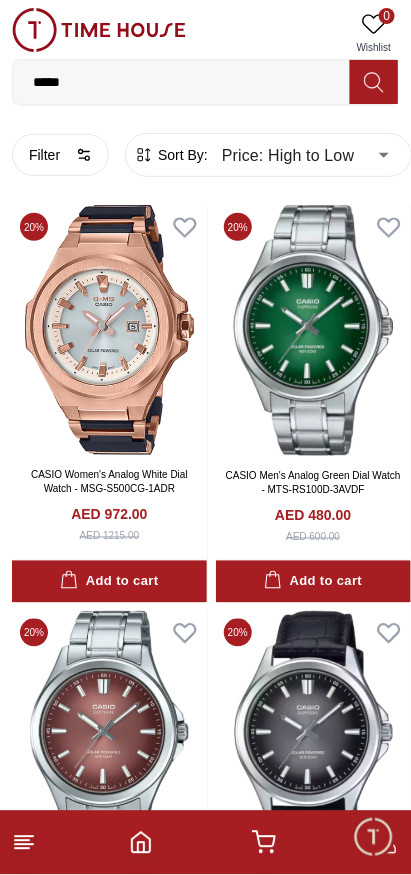 click on "100% Genuine products with International Warranty Shop From UAE | العربية |  Currency   | 0 Wishlist ***** Trending Searches 1200 Police Casio Women Lee cooper Beverly hills Watch 2100 Seiko Beverly Top Brands Carlton Astro CITIZEN Quantum Help Our Stores My Account 0 Wishlist My Bag Home    Filter By Clear Brands CASIO G-Shock Color Black Green Blue Red Dark Blue Silver Silver / Black Orange Rose Gold Grey White Mop White White / Rose Gold Silver / Silver Dark Blue / Silver Silver / Gold Silver / Rose Gold Black / Black Black / Silver Black / Rose Gold Gold Yellow Dark Green Brown White / Silver Light Blue Black /Rose Gold Black /Grey Black /Red Black /Black Black / Rose Gold / Black Rose Gold / Black Rose Gold / Black / Black White Mop / Silver Blue / Rose Gold Pink Green /Silver Purple Silver Silver Silver / Blue Black  / Rose Gold Green / Green Blue / Black Blue / Blue Titanum Navy Blue Military Green Blue / Silver Champagne White / Gold White / Gold  Black  Ivory O.Green Peach MOP Size" at bounding box center [205, 2230] 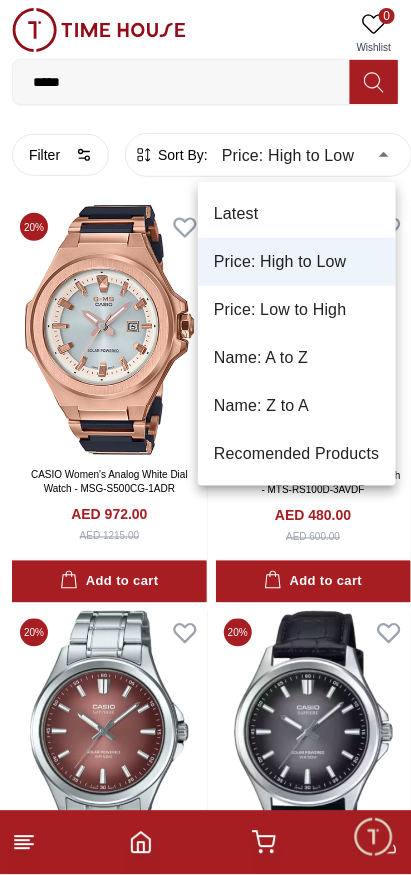 click on "Price: Low to High" at bounding box center (297, 310) 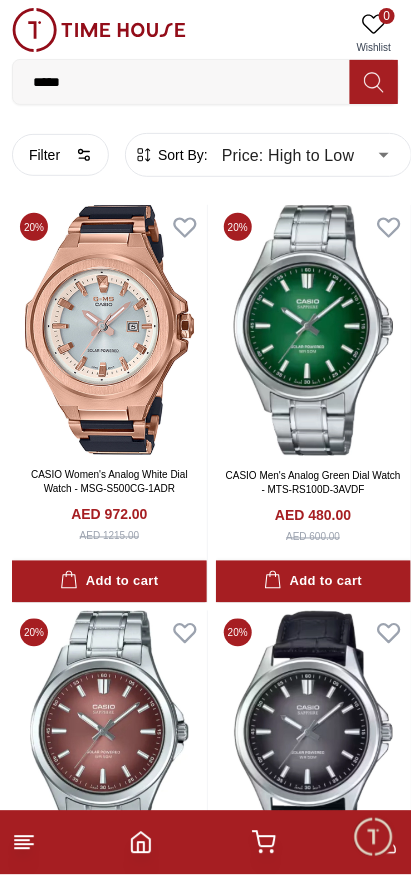 type on "*" 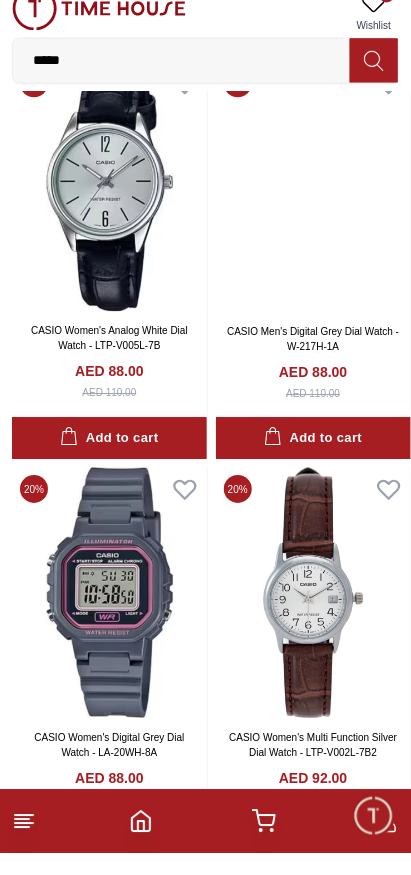 scroll, scrollTop: 3634, scrollLeft: 0, axis: vertical 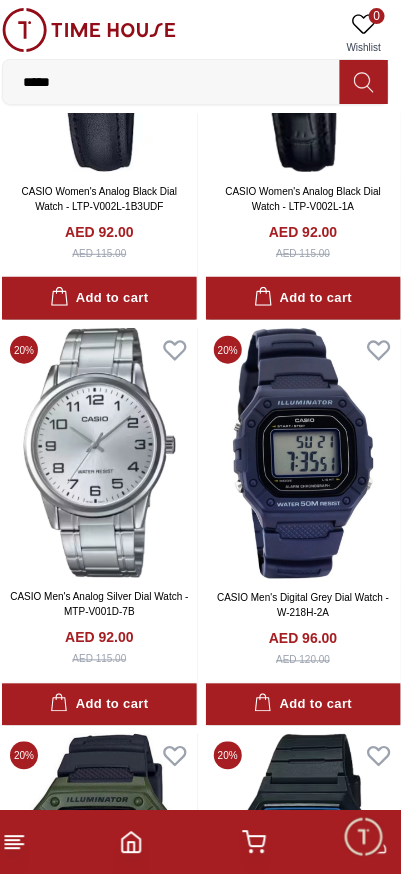 click at bounding box center [109, 453] 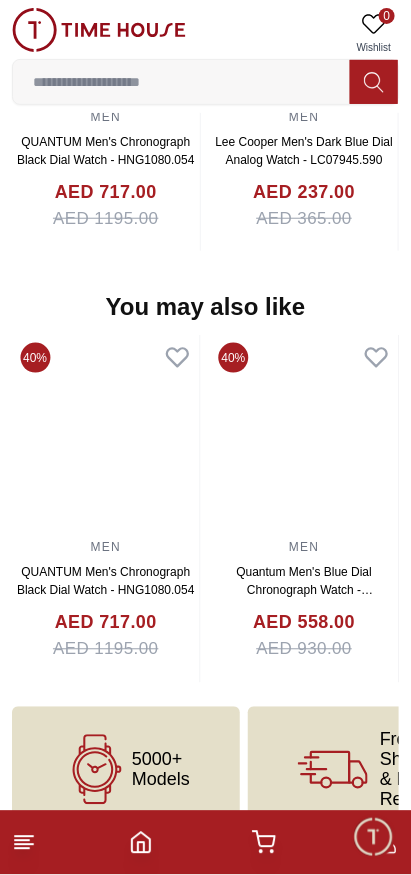 scroll, scrollTop: 2025, scrollLeft: 0, axis: vertical 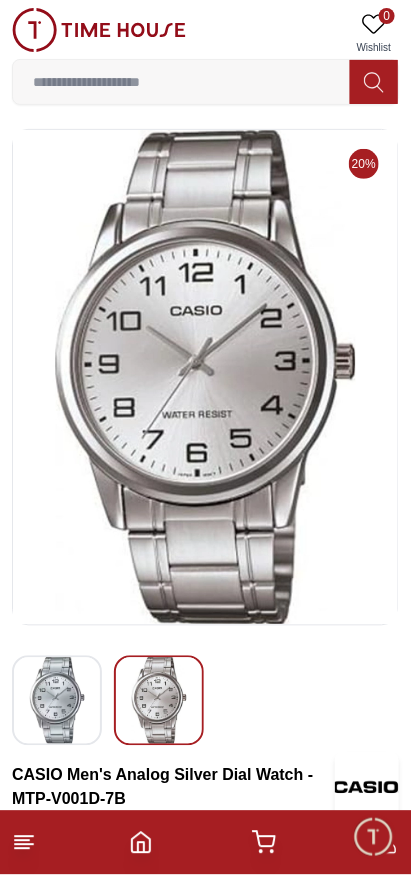 click 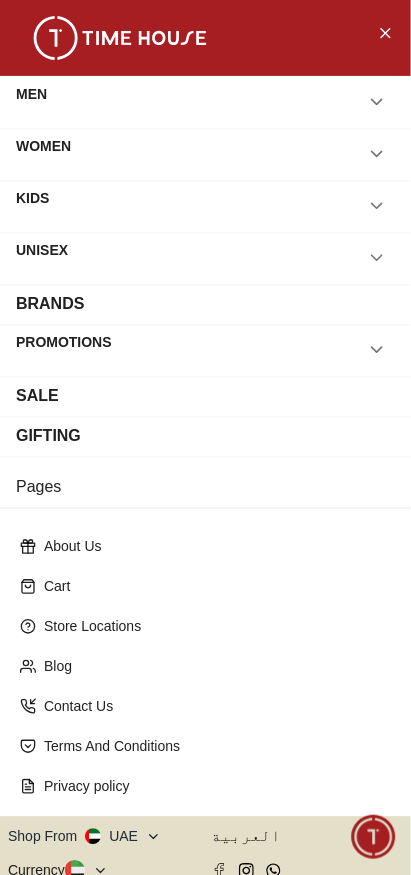 click on "العربية" at bounding box center (308, 837) 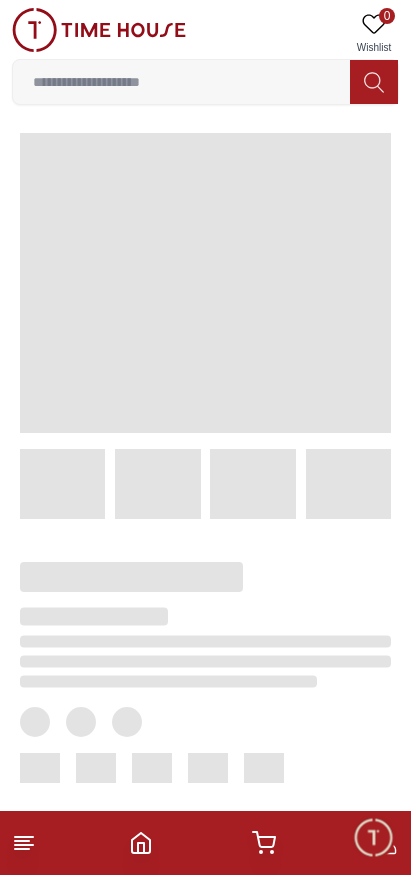 scroll, scrollTop: 0, scrollLeft: 0, axis: both 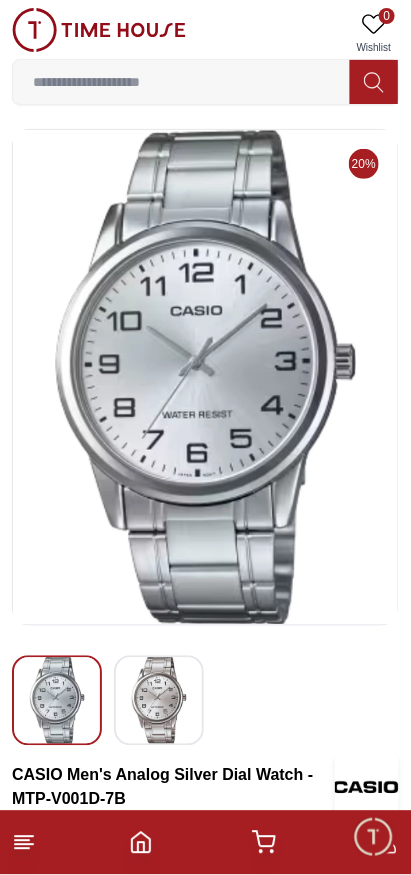 click 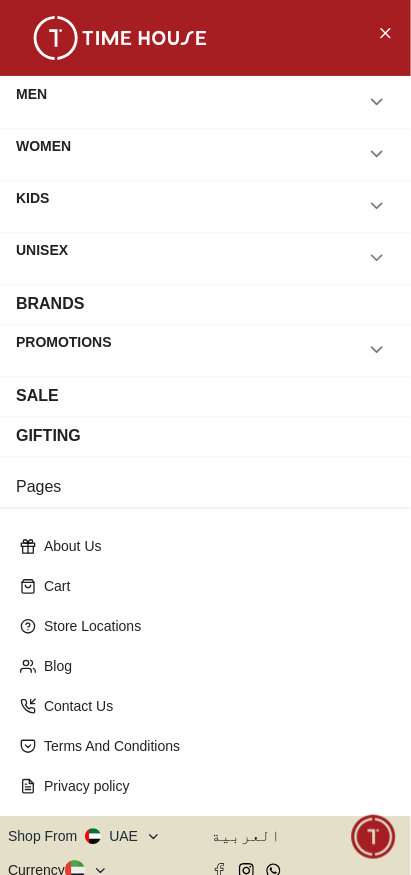 scroll, scrollTop: 57, scrollLeft: 0, axis: vertical 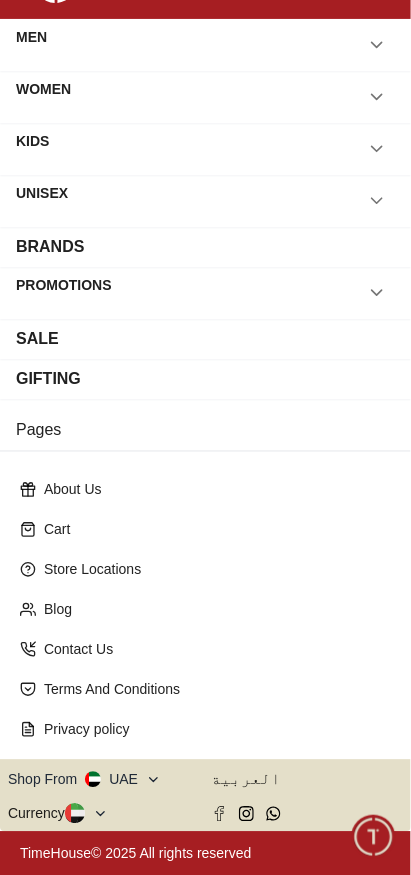 click on "Shop From UAE" at bounding box center (84, 780) 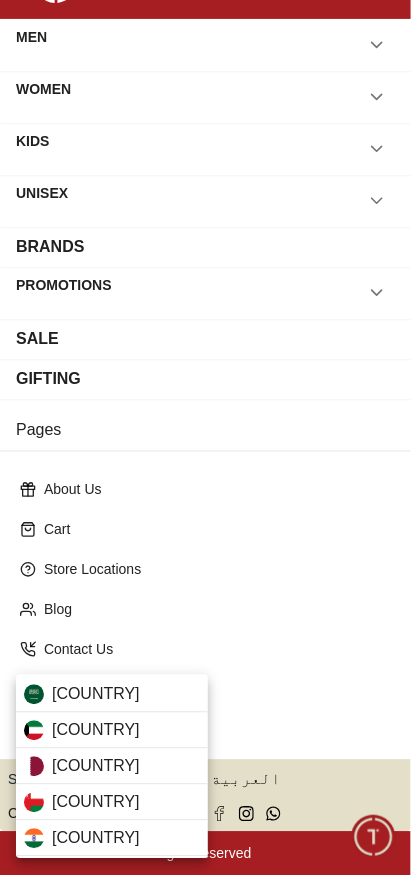 click on "[COUNTRY]" at bounding box center (112, 695) 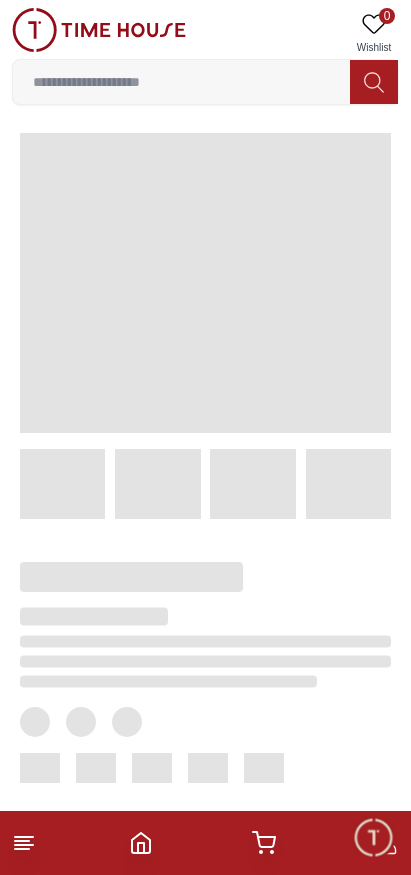 scroll, scrollTop: 0, scrollLeft: 0, axis: both 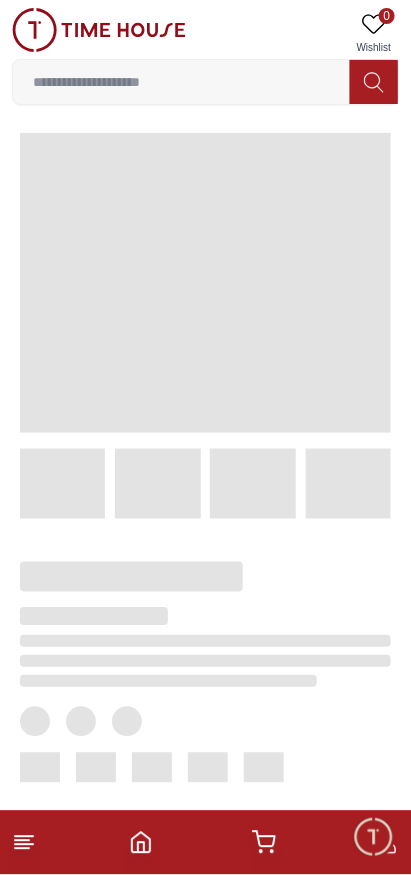 click 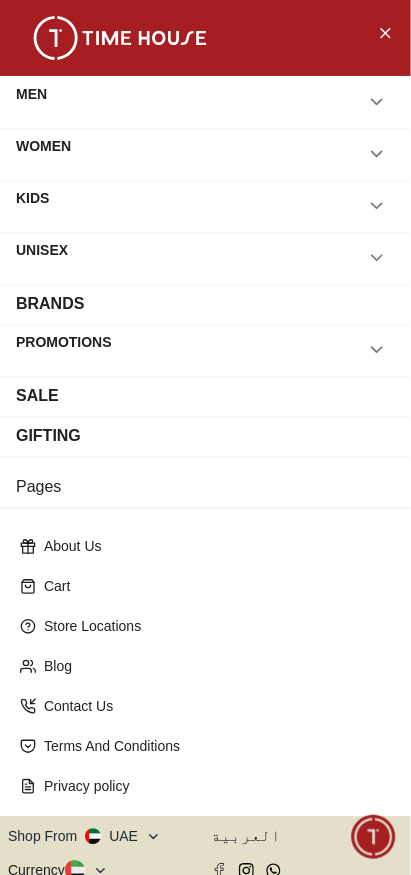 scroll, scrollTop: 57, scrollLeft: 0, axis: vertical 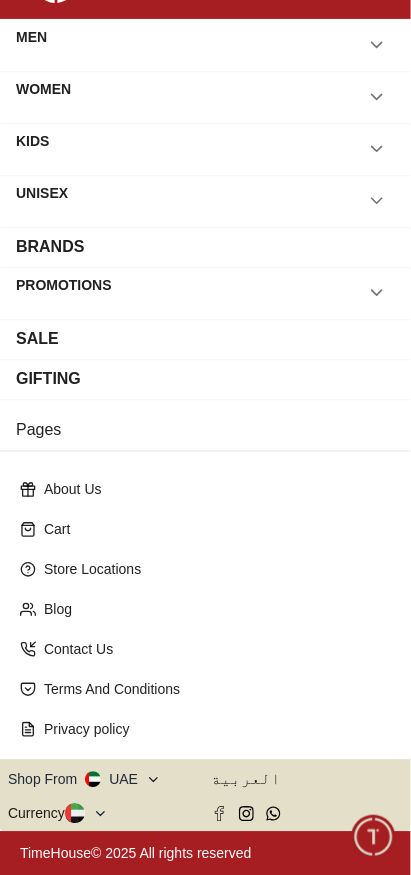 click at bounding box center [86, 814] 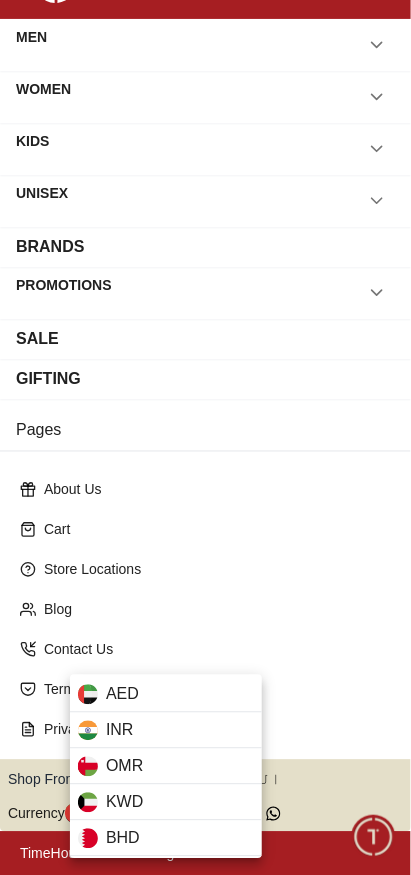 click at bounding box center [205, 437] 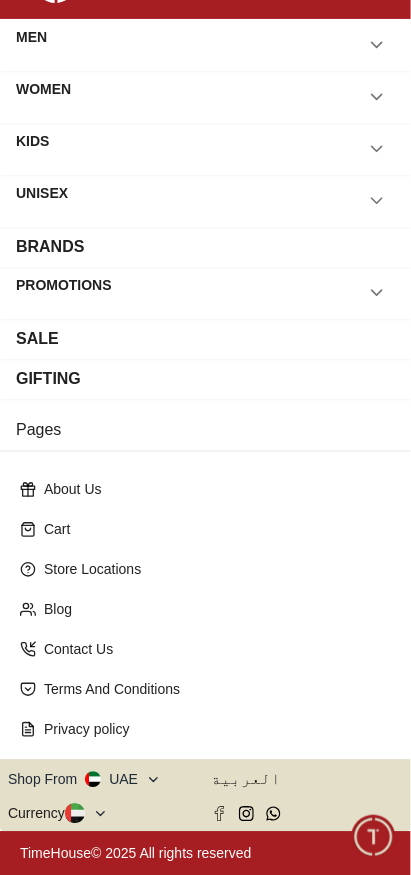 click on "Shop From UAE" at bounding box center [84, 780] 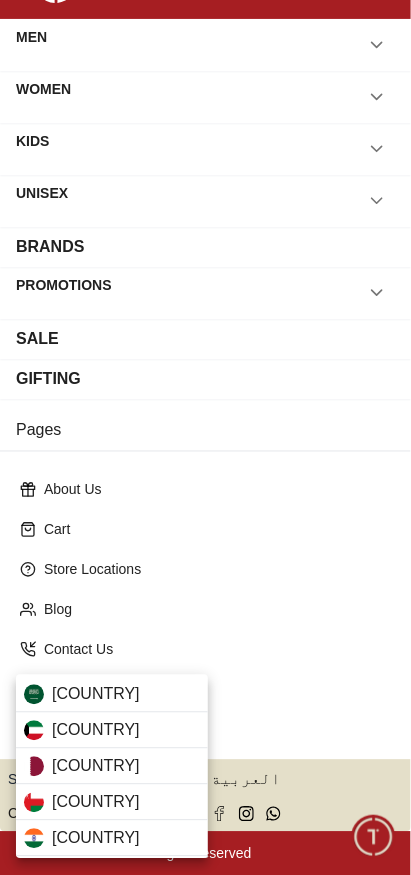 click on "Saudi Arabia" at bounding box center (96, 695) 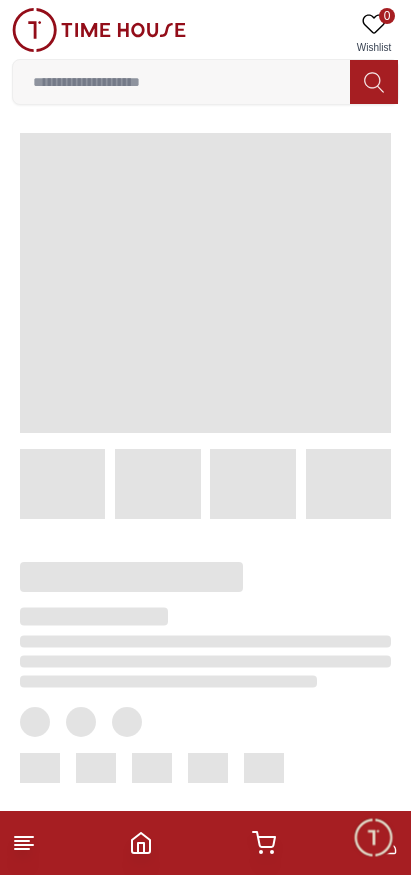 scroll, scrollTop: 0, scrollLeft: 0, axis: both 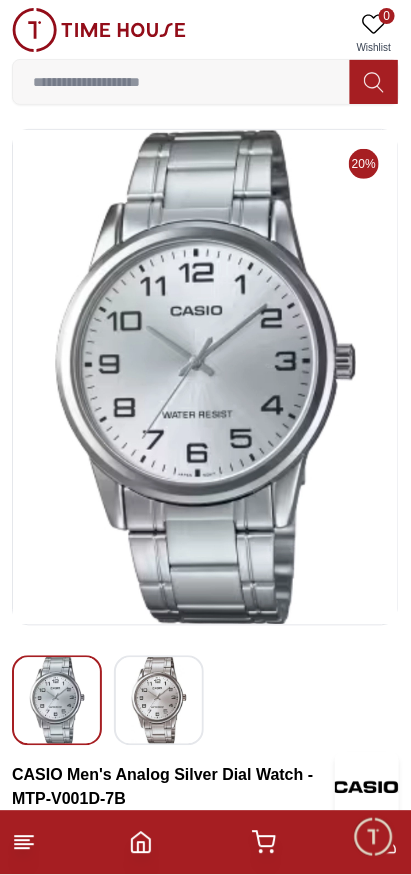 click 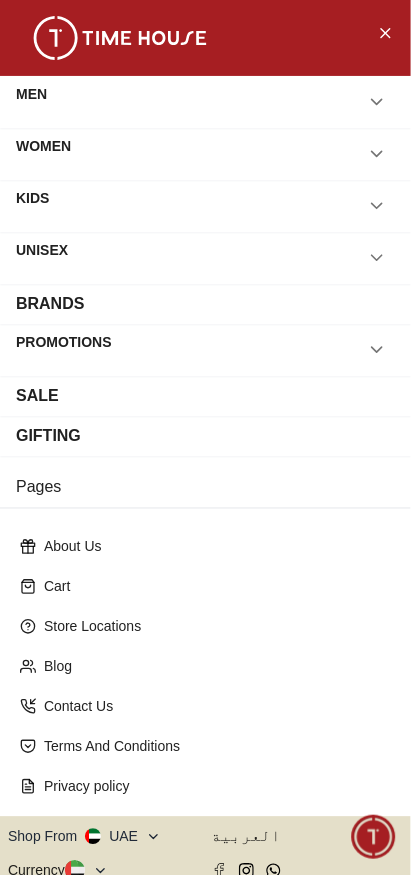 click on "Shop From UAE" at bounding box center [84, 837] 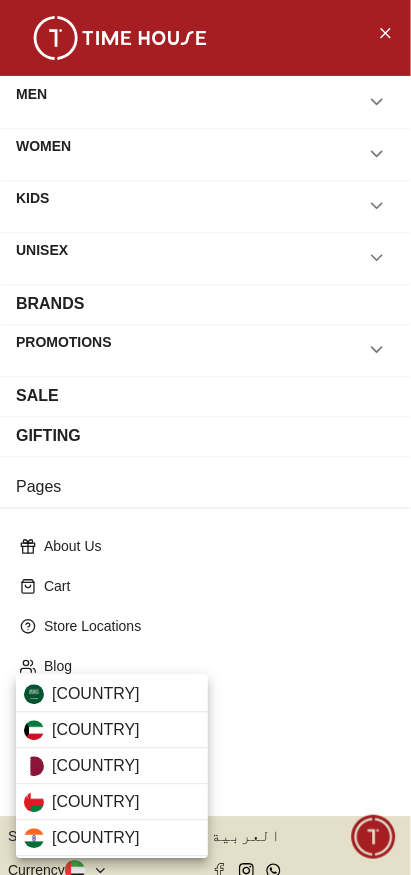 click on "[COUNTRY]" at bounding box center (96, 695) 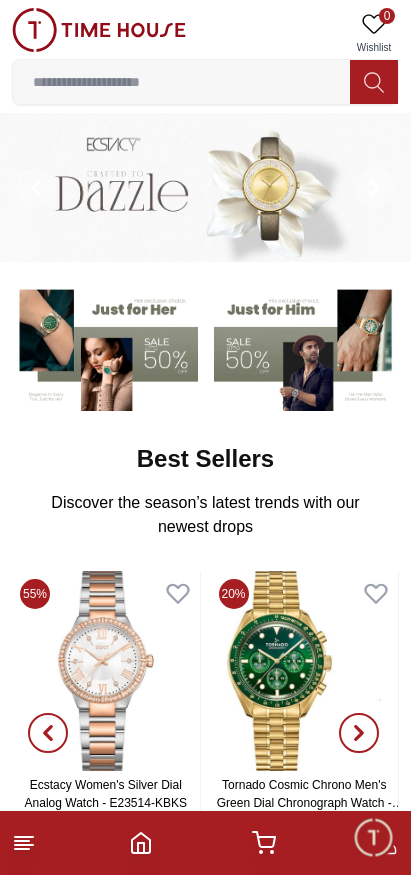 scroll, scrollTop: 0, scrollLeft: 0, axis: both 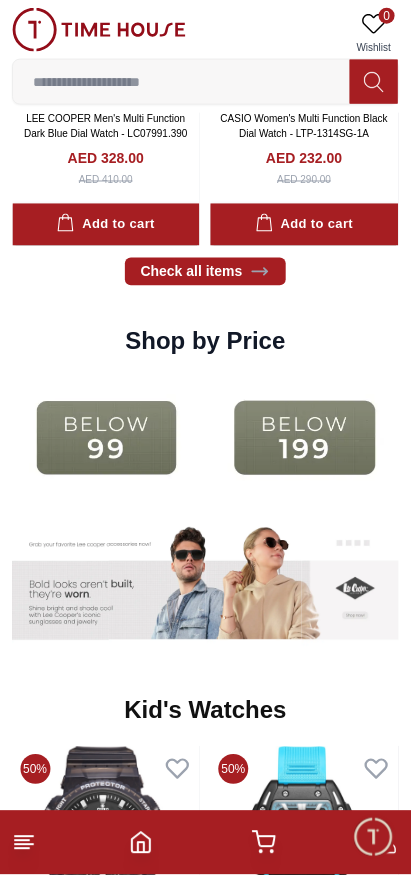 click at bounding box center [305, 438] 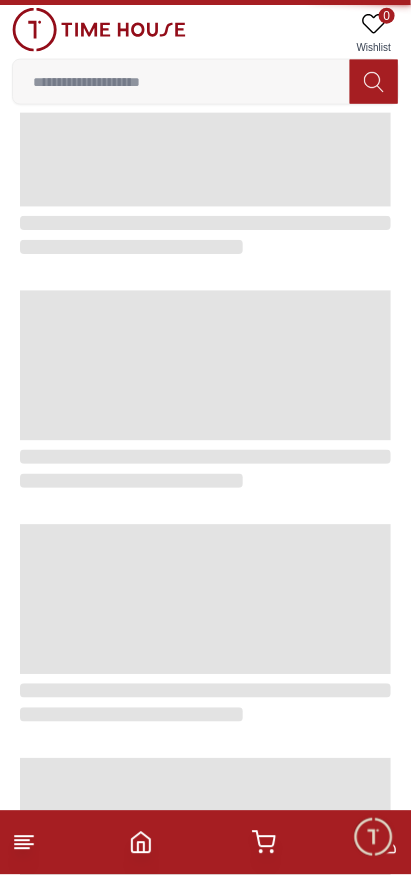 scroll, scrollTop: 0, scrollLeft: 0, axis: both 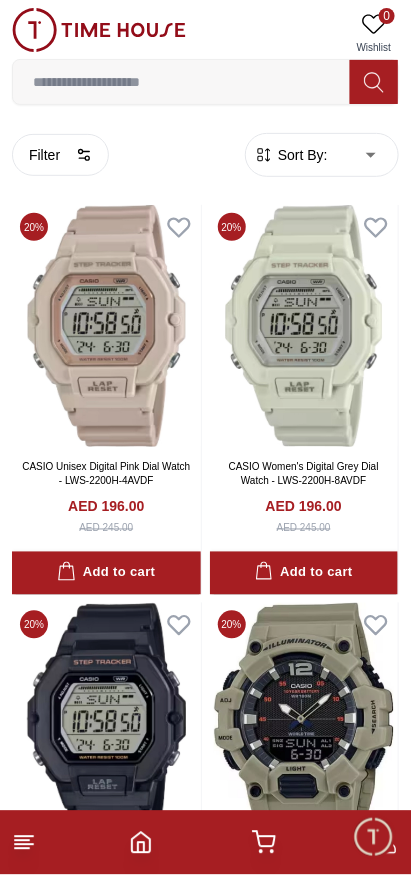 click on "100% Genuine products with International Warranty Shop From [COUNTRY] | العربية |  Currency   | 0 Wishlist Help Our Stores My Account 0 Wishlist My Bag Home    Filter By Clear Brands Lee Cooper Slazenger Kenneth Scott Astro Ecstacy CASIO G-Shock Lee Cooper Accessories Color Black Green Blue Red Dark Blue Silver Silver / Black Orange Rose Gold Grey White Mop White White / Rose Gold Silver / Silver Dark Blue / Silver Silver / Gold Silver / Rose Gold Black / Black Black / Silver Black / Rose Gold Gold Yellow Dark Green Brown White / Silver Light Blue Black /Rose Gold Black /Grey Black /Red Black /Black Black / Rose Gold / Black Rose Gold / Black Rose Gold / Black / Black White Mop / Silver Blue / Rose Gold Pink Green /Silver Purple Silver Silver Silver / Blue Black  / Rose Gold Green / Green Blue / Black Blue / Blue Titanum Navy Blue Military Green Blue / Silver Champagne White / Gold White / Gold  Black  Ivory O.Green Peach Green / Silver MOP Light blue Blue  Dark green Light green Rose gold Beige" at bounding box center [205, 2189] 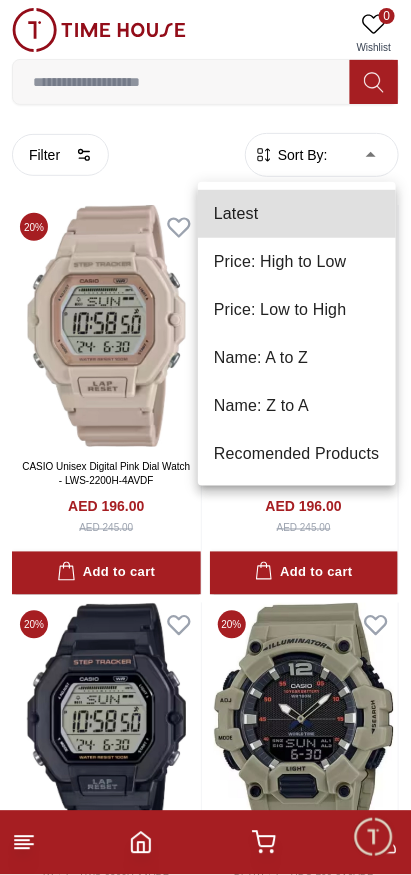 click on "Price: Low to High" at bounding box center (297, 310) 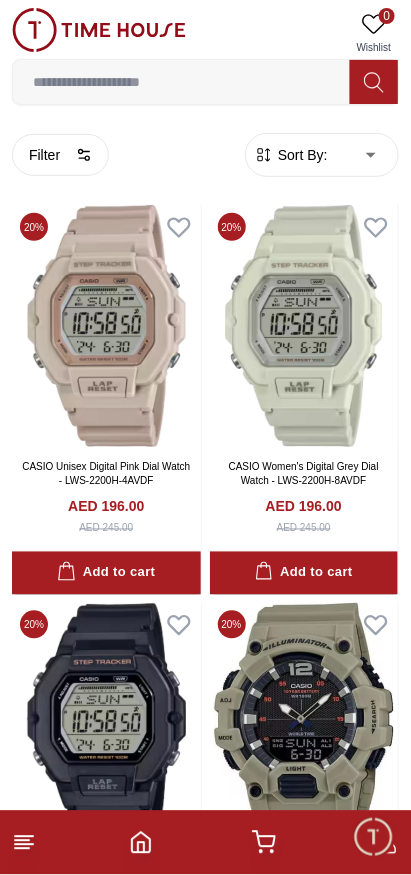 type on "*" 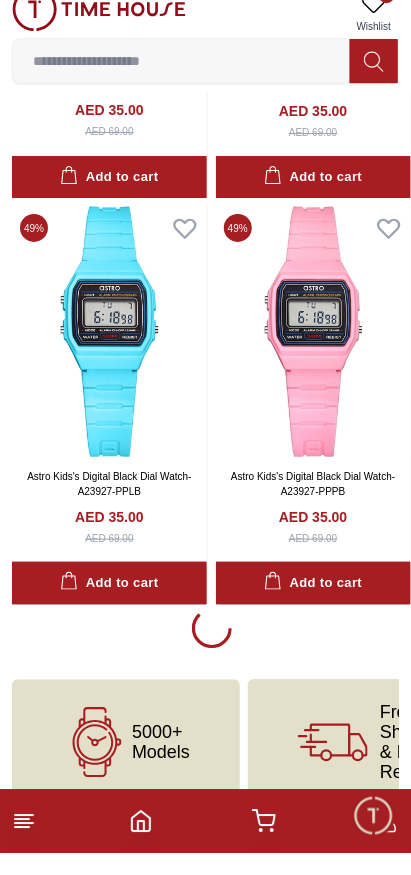 scroll, scrollTop: 3630, scrollLeft: 0, axis: vertical 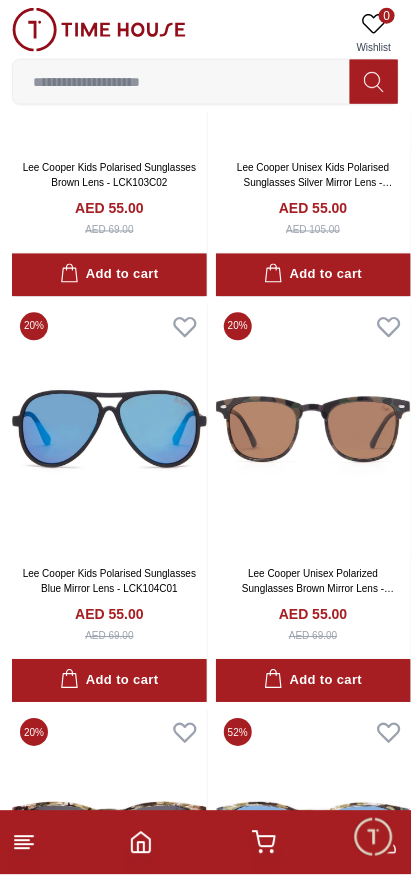 click at bounding box center (181, 82) 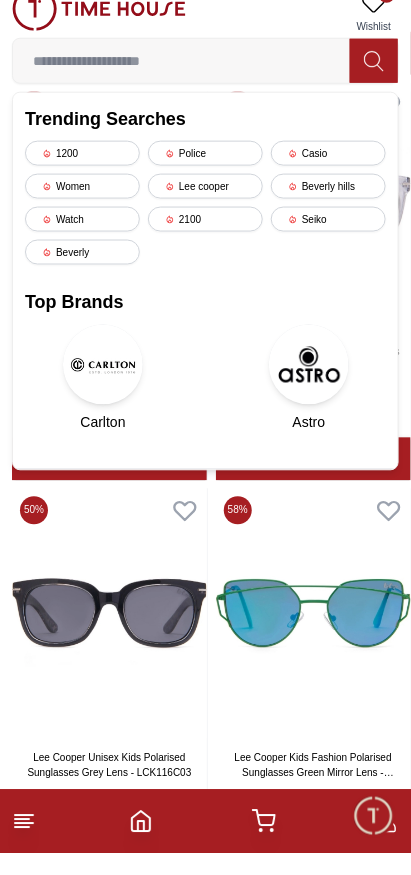 scroll, scrollTop: 15794, scrollLeft: 0, axis: vertical 